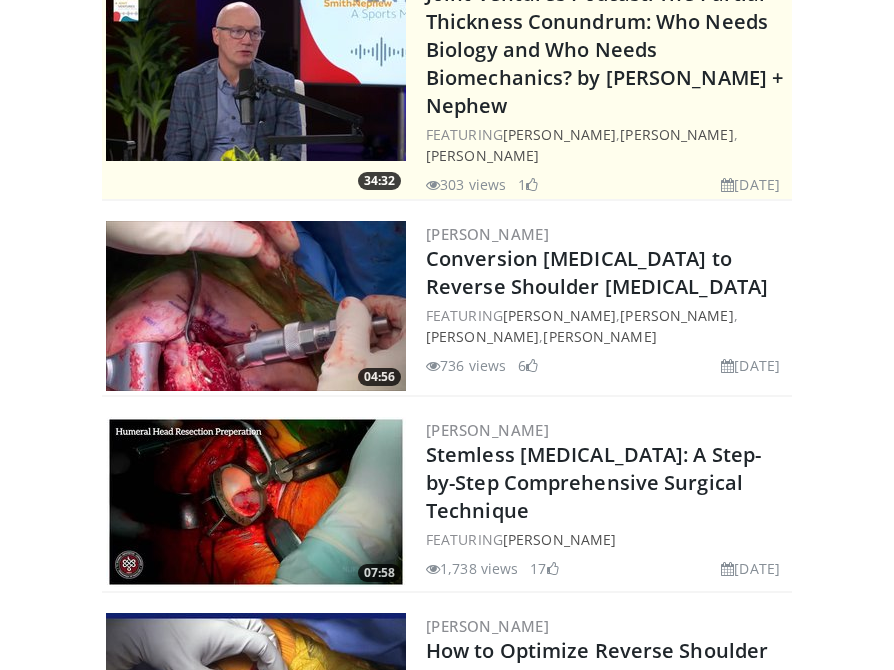 scroll, scrollTop: 421, scrollLeft: 0, axis: vertical 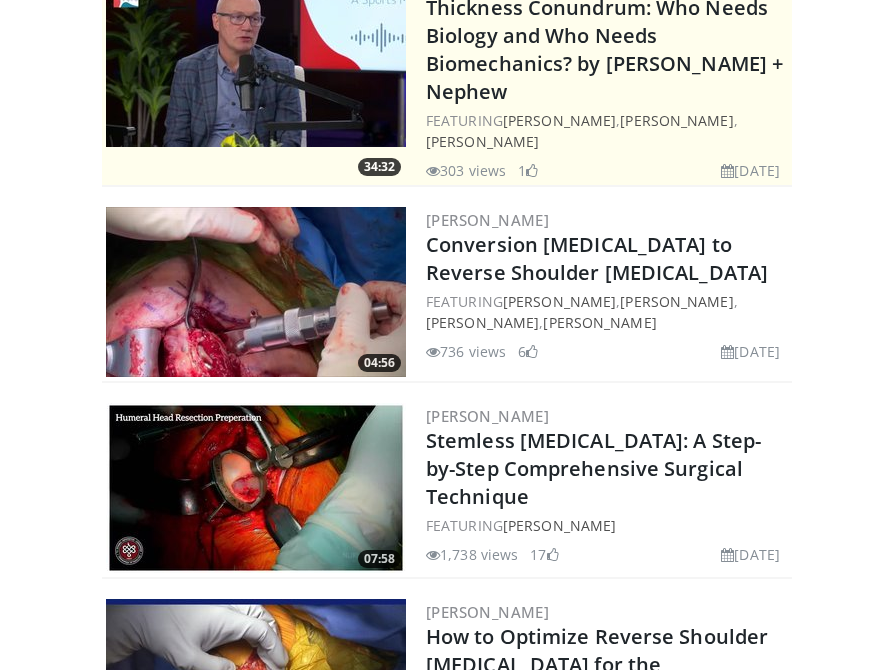 click at bounding box center (256, 488) 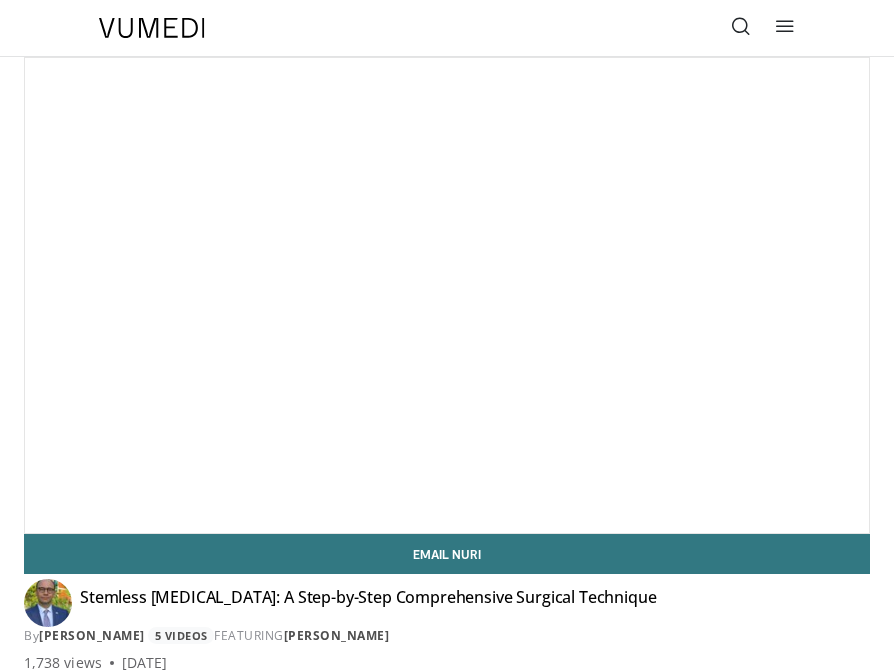 scroll, scrollTop: 0, scrollLeft: 0, axis: both 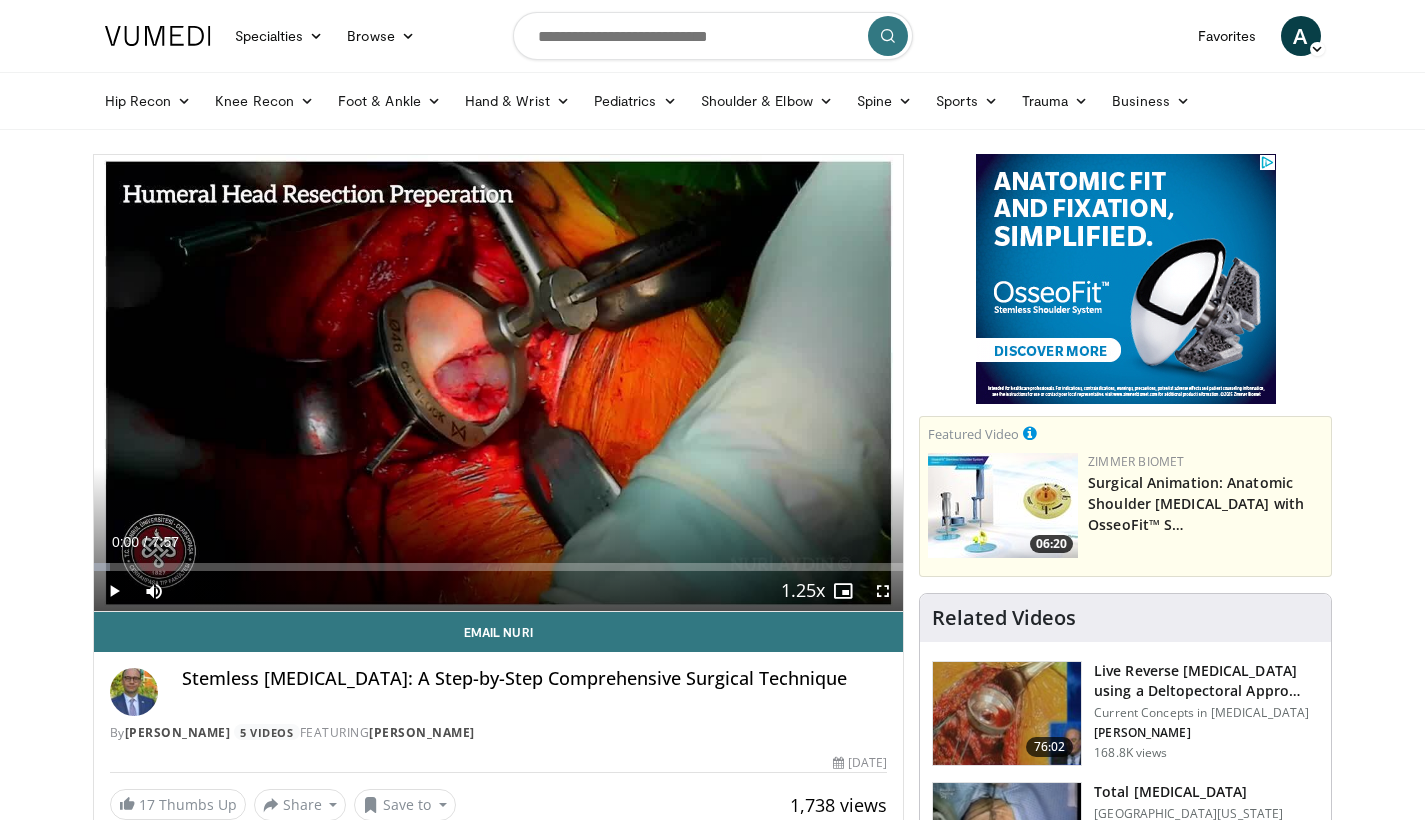 click on "Specialties
Adult & Family Medicine
Allergy, Asthma, Immunology
Anesthesiology
Cardiology
Dental
Dermatology
Endocrinology
Gastroenterology & Hepatology
General Surgery
Hematology & Oncology
Infectious Disease
Nephrology
Neurology
Neurosurgery
Obstetrics & Gynecology
Ophthalmology
Oral Maxillofacial
Orthopaedics
Otolaryngology
Pediatrics
Plastic Surgery
Podiatry
Psychiatry
Pulmonology
Radiation Oncology
Radiology
Rheumatology
Urology
Videos" at bounding box center [712, 410] 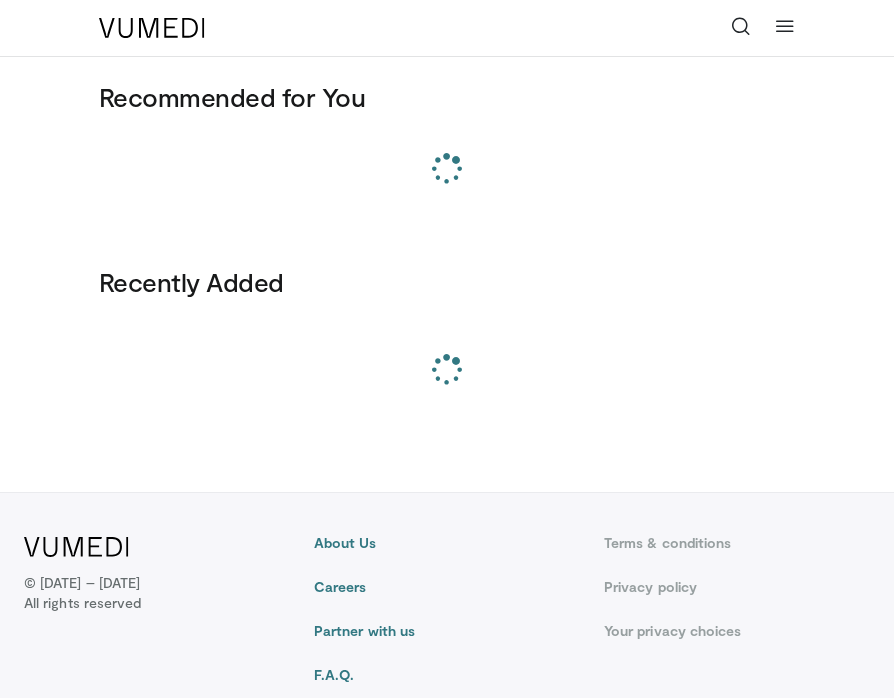 scroll, scrollTop: 0, scrollLeft: 0, axis: both 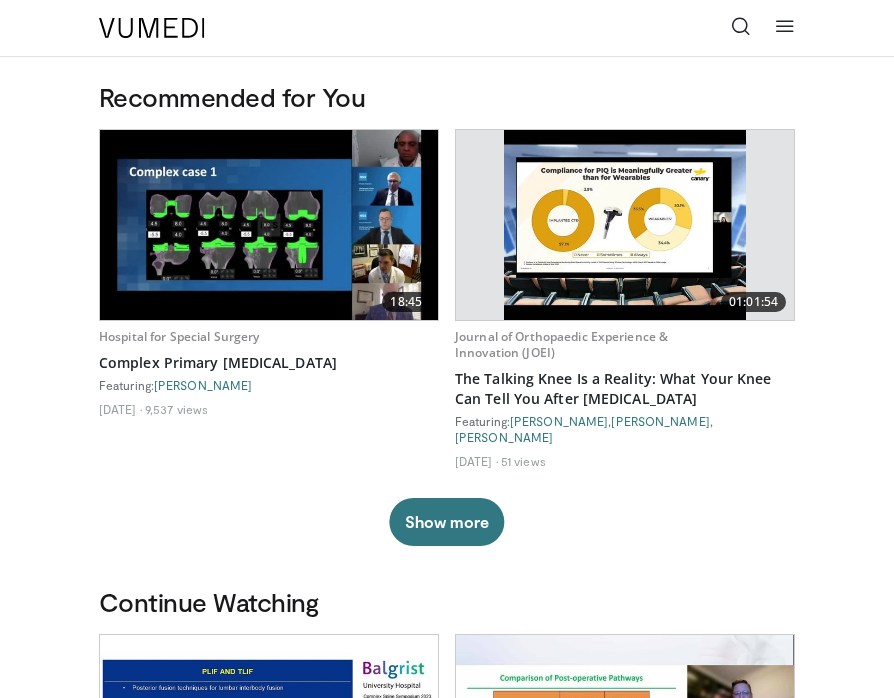 click on "Specialties
Adult & Family Medicine
Allergy, Asthma, Immunology
Anesthesiology
Cardiology
Dental
Dermatology
Endocrinology
Gastroenterology & Hepatology
General Surgery
Hematology & Oncology
Infectious Disease
Nephrology
Neurology
Neurosurgery
Obstetrics & Gynecology
Ophthalmology
Oral Maxillofacial
Orthopaedics
Otolaryngology
Pediatrics
Plastic Surgery
Podiatry
Psychiatry
Pulmonology
Radiation Oncology
Radiology
Rheumatology
Urology
Browse
Videos" at bounding box center [447, 28] 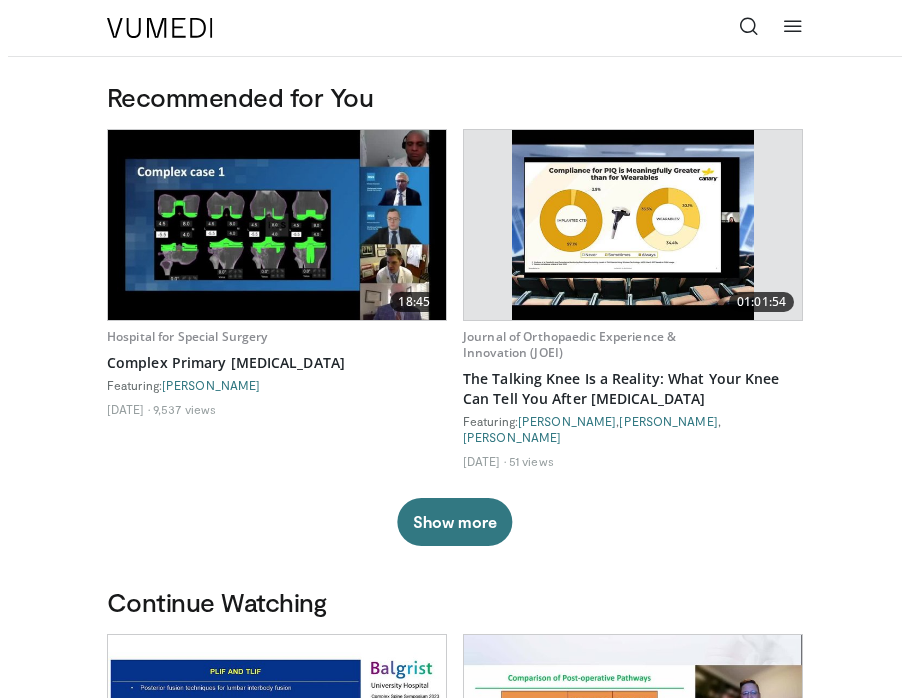 scroll, scrollTop: 0, scrollLeft: 0, axis: both 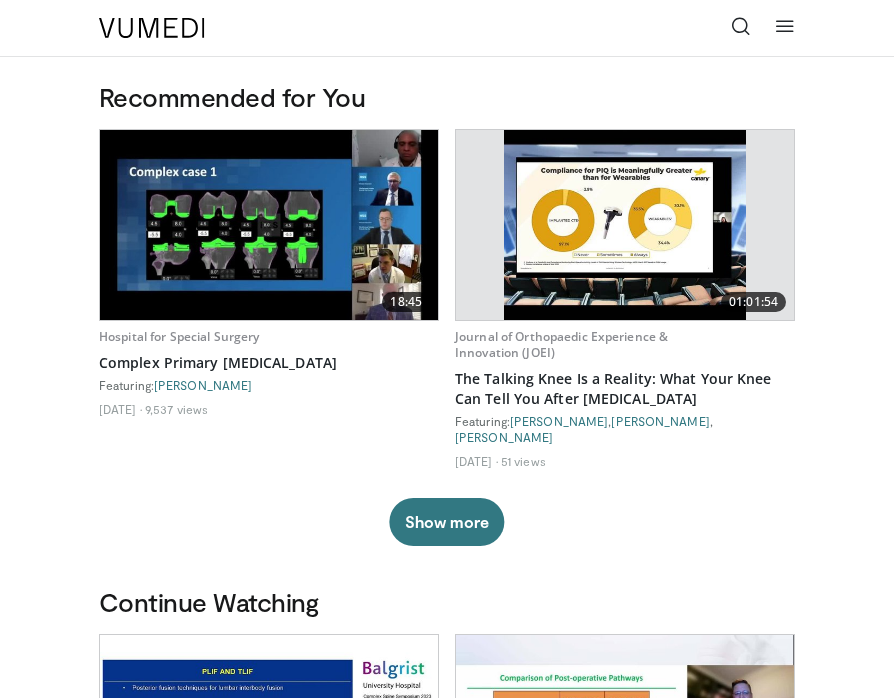 click at bounding box center (741, 28) 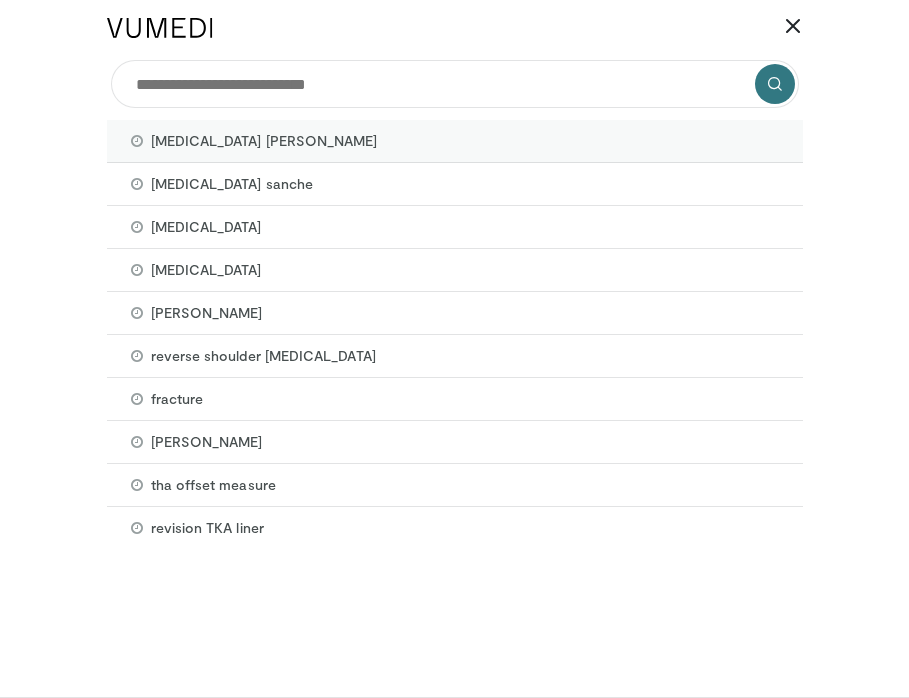 click on "[MEDICAL_DATA] [PERSON_NAME]" at bounding box center [455, 141] 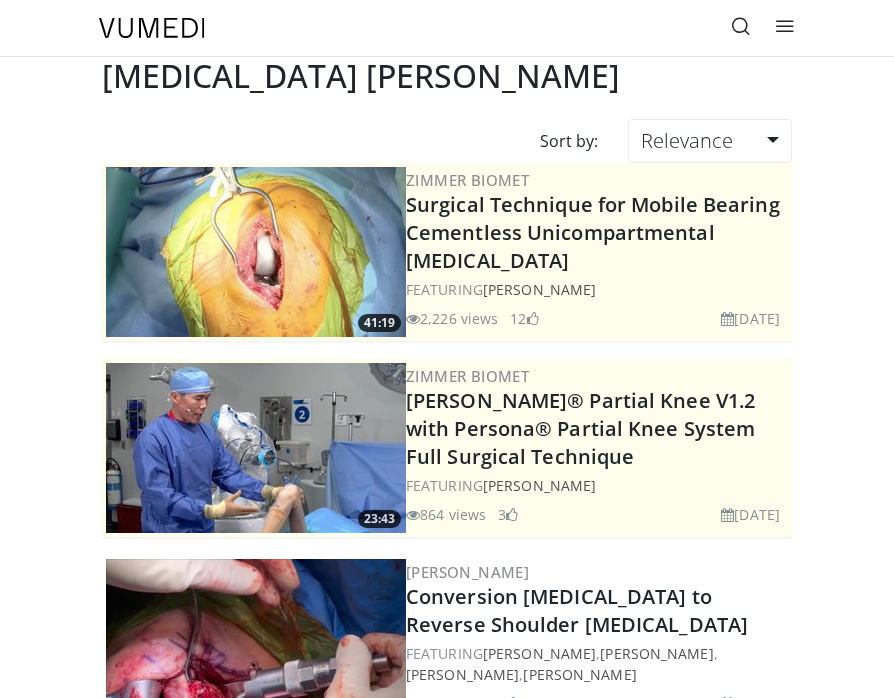scroll, scrollTop: 0, scrollLeft: 0, axis: both 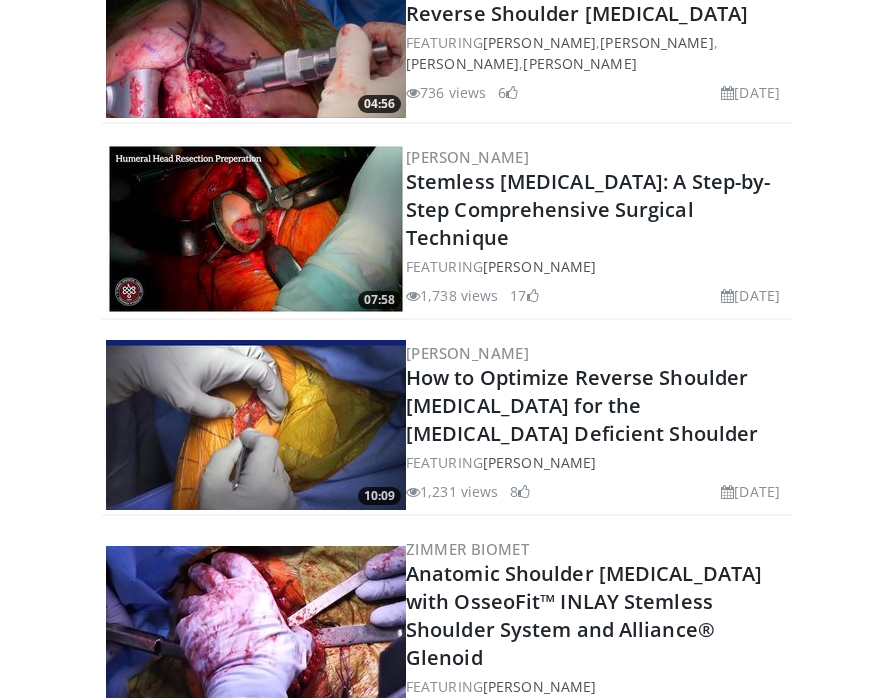 click at bounding box center [256, 425] 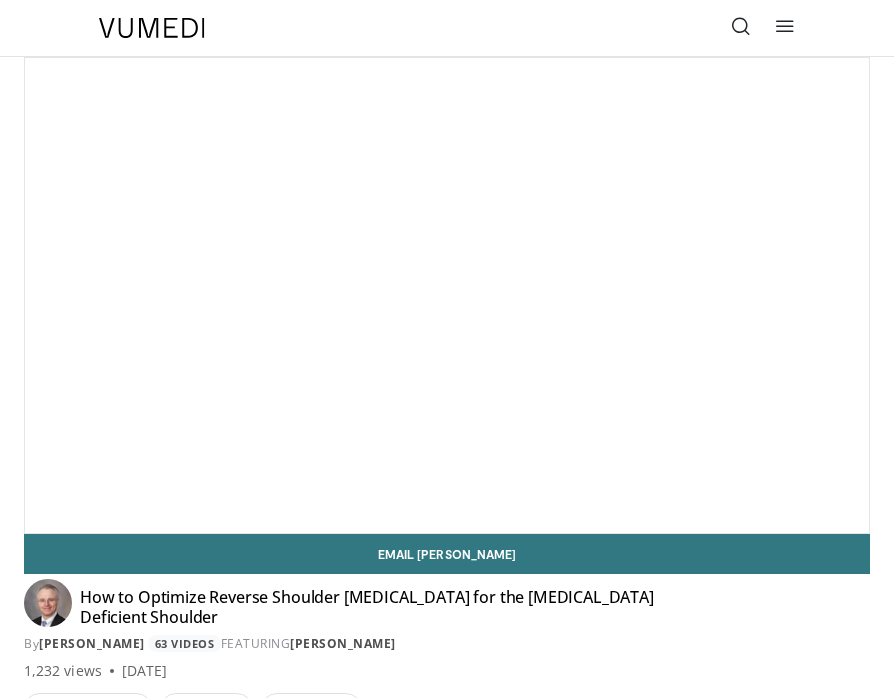 scroll, scrollTop: 0, scrollLeft: 0, axis: both 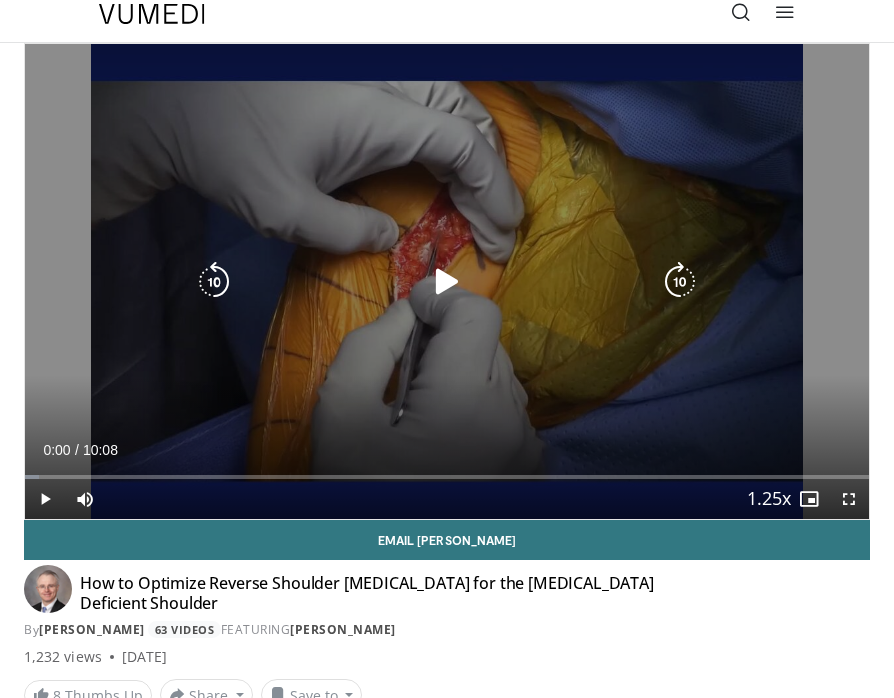 click at bounding box center (447, 282) 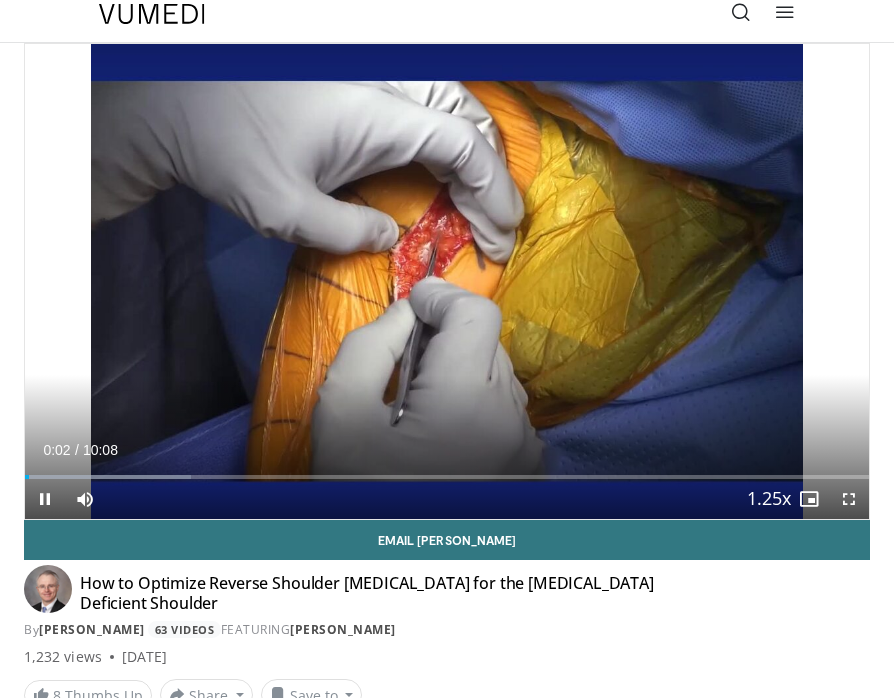 click at bounding box center (849, 499) 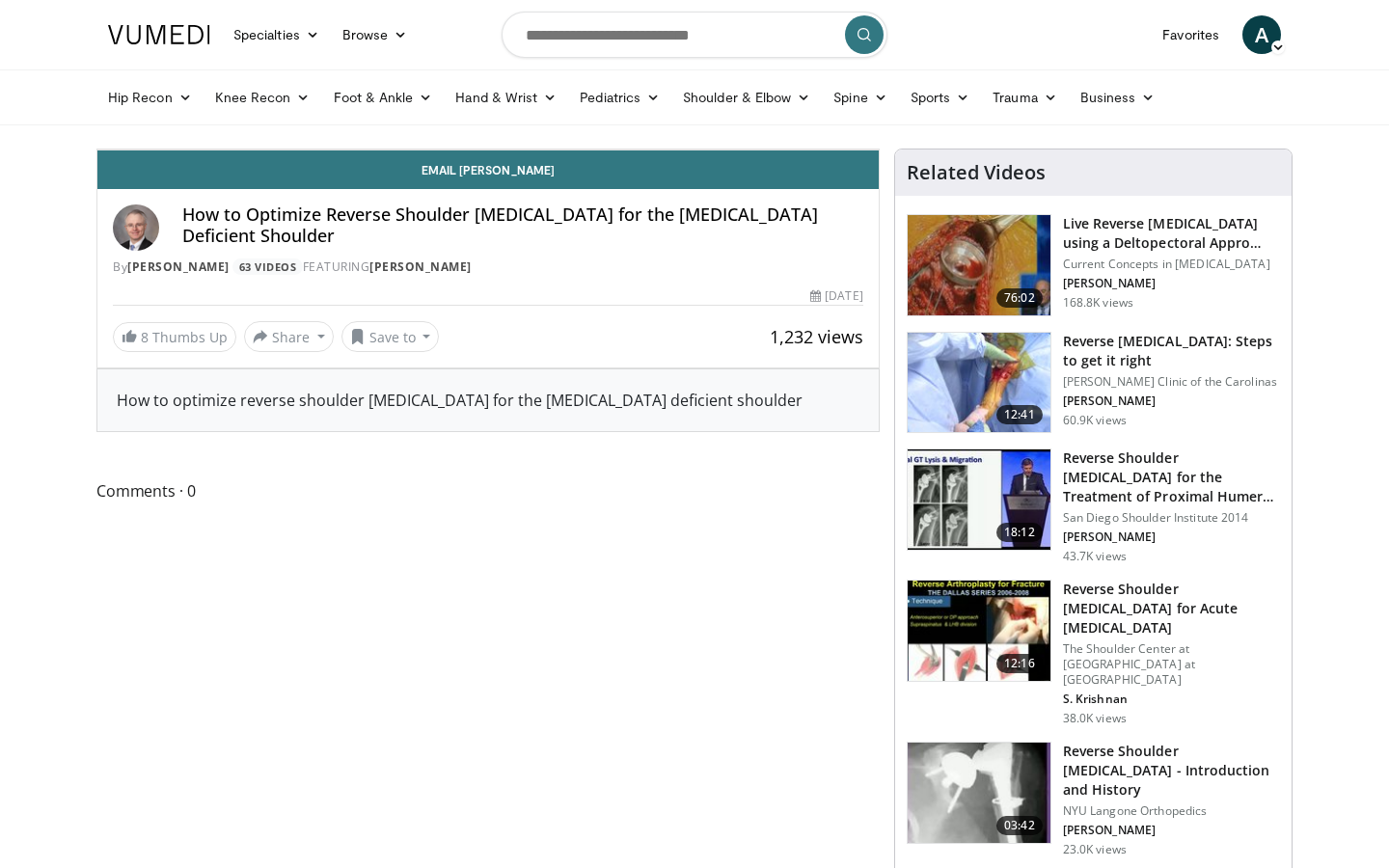 scroll, scrollTop: 0, scrollLeft: 0, axis: both 